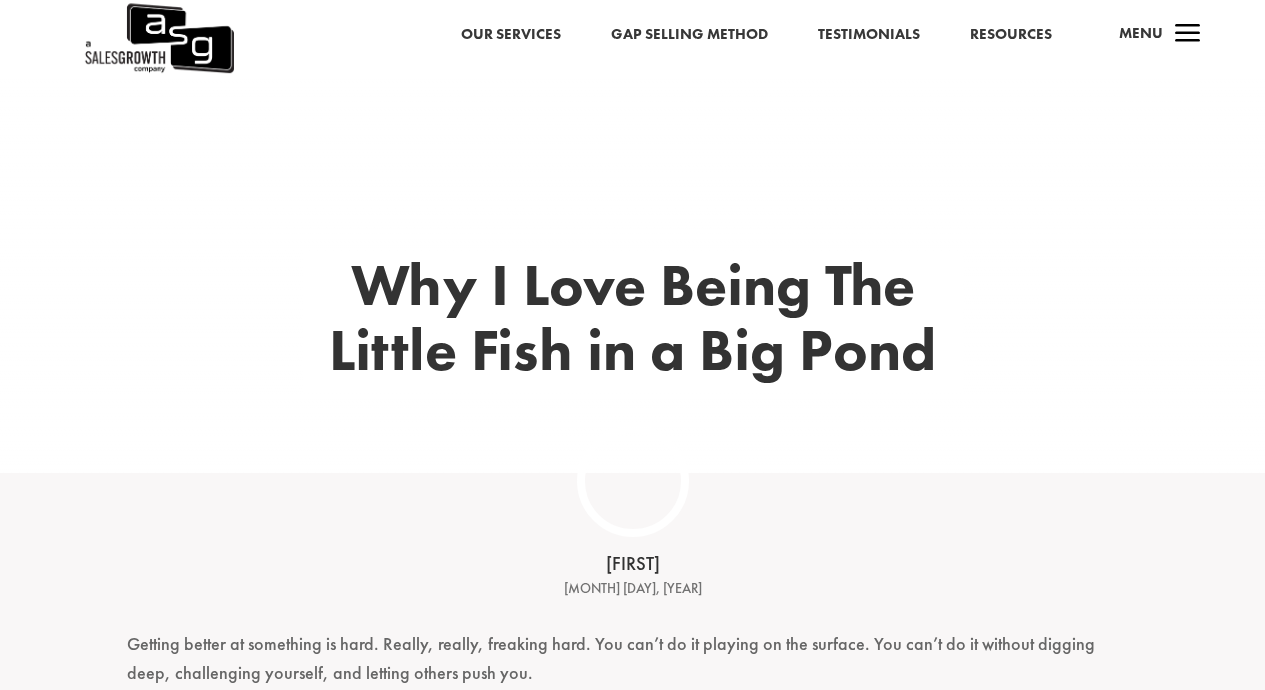 scroll, scrollTop: 0, scrollLeft: 0, axis: both 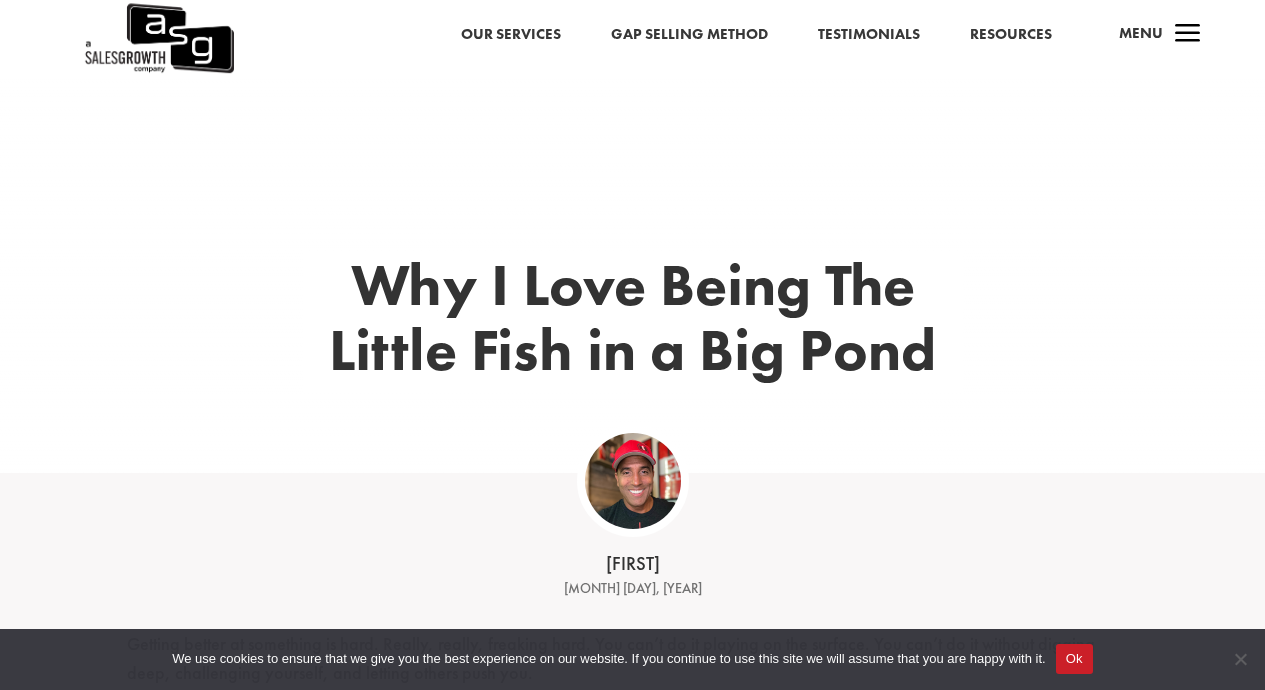 drag, startPoint x: 459, startPoint y: 614, endPoint x: 461, endPoint y: 625, distance: 11.18034 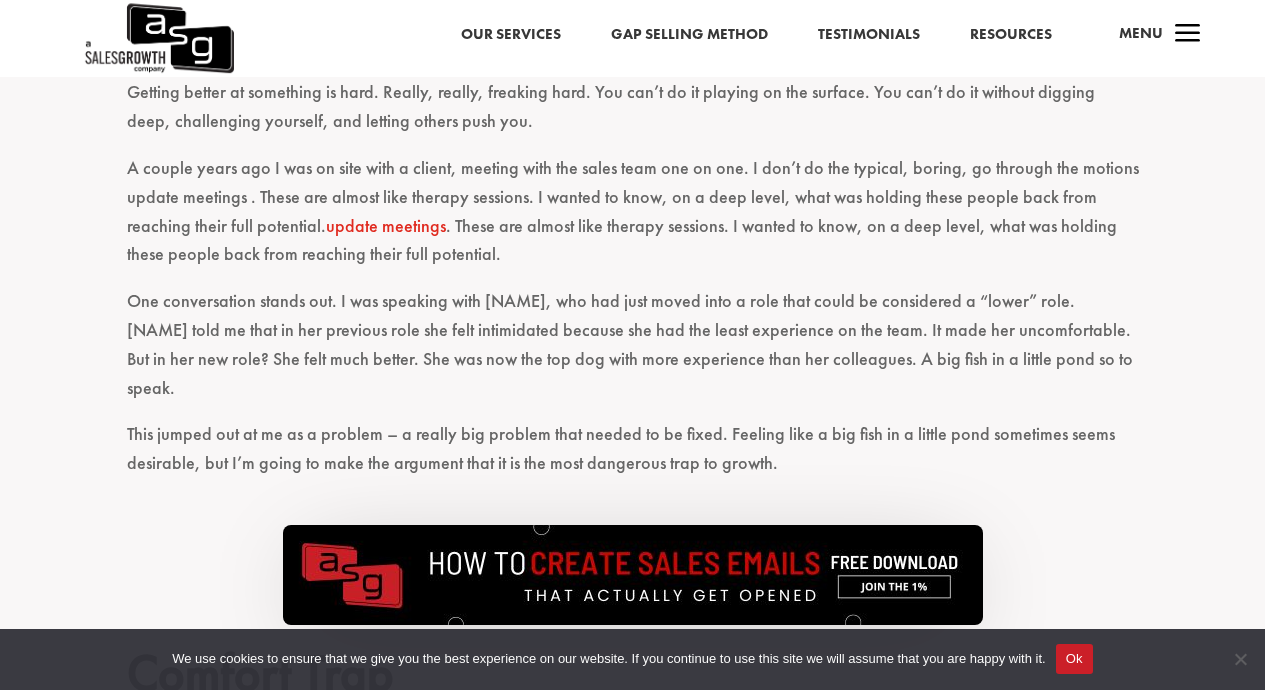 click on "This jumped out at me as a problem – a really big problem that needed to be fixed. Feeling like a big fish in a little pond sometimes seems desirable, but I’m going to make the argument that it is the most dangerous trap to growth." at bounding box center (633, 458) 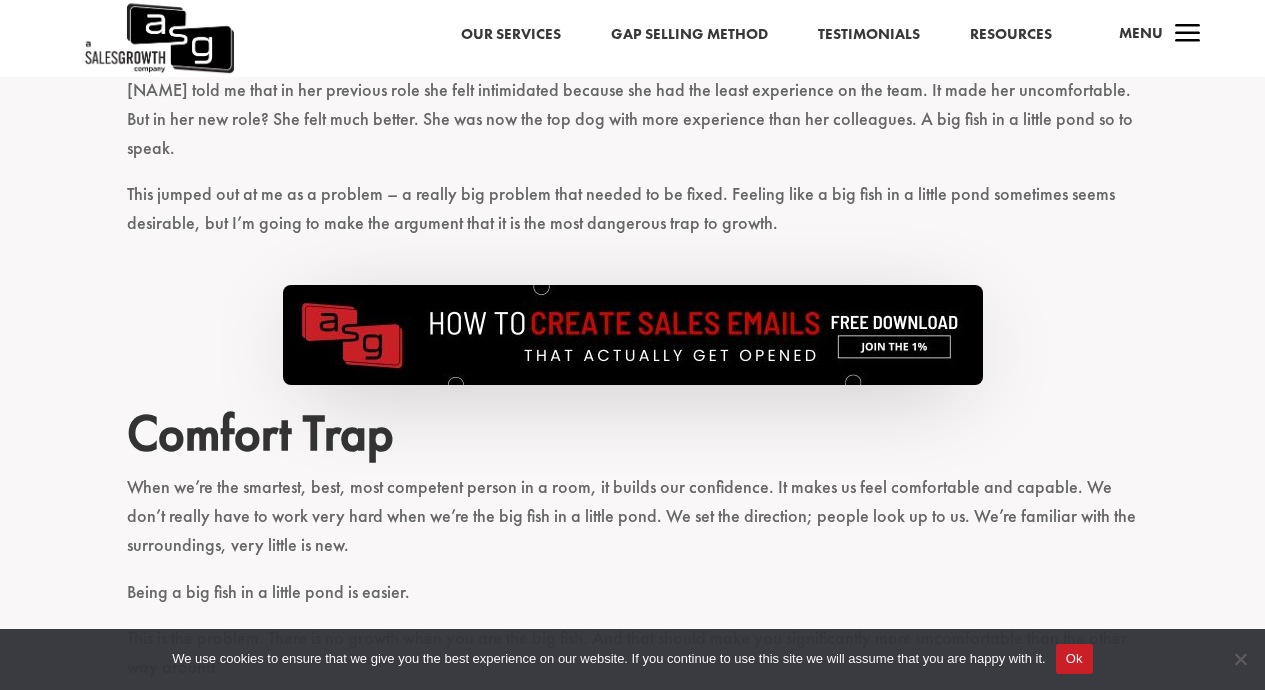 scroll, scrollTop: 832, scrollLeft: 0, axis: vertical 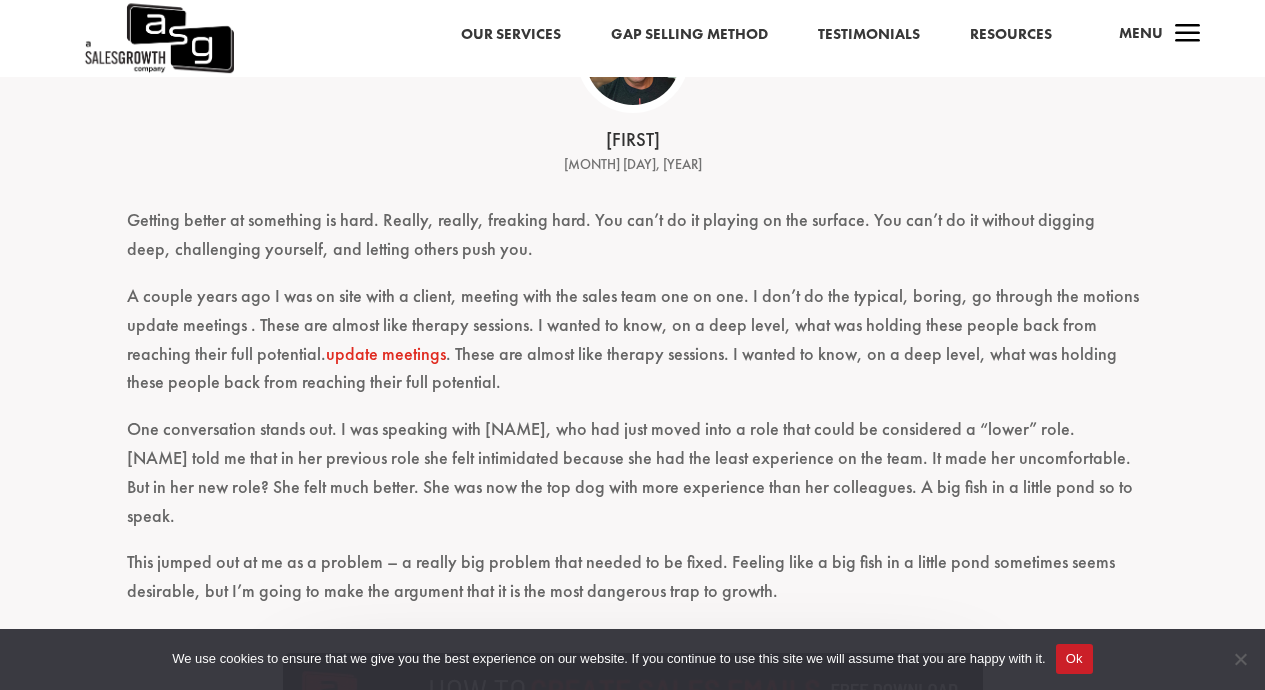 click on "Getting better at something is hard. Really, really, freaking hard. You can’t do it playing on the surface. You can’t do it without digging deep, challenging yourself, and letting others push you.
A couple years ago I was on site with a client, meeting with the sales team one on one. I don’t do the typical, boring, go through the motions update meetings . These are almost like therapy sessions. I wanted to know, on a deep level, what was holding these people back from reaching their full potential.
One conversation stands out. I was speaking with [NAME], who had just moved into a role that could be considered a “lower” role. [NAME] told me that in her previous role she felt intimidated because she had the least experience on the team. It made her uncomfortable. But in her new role? She felt much better. She was now the top dog with more experience than her colleagues. A big fish in a little pond so to speak." at bounding box center [632, 1375] 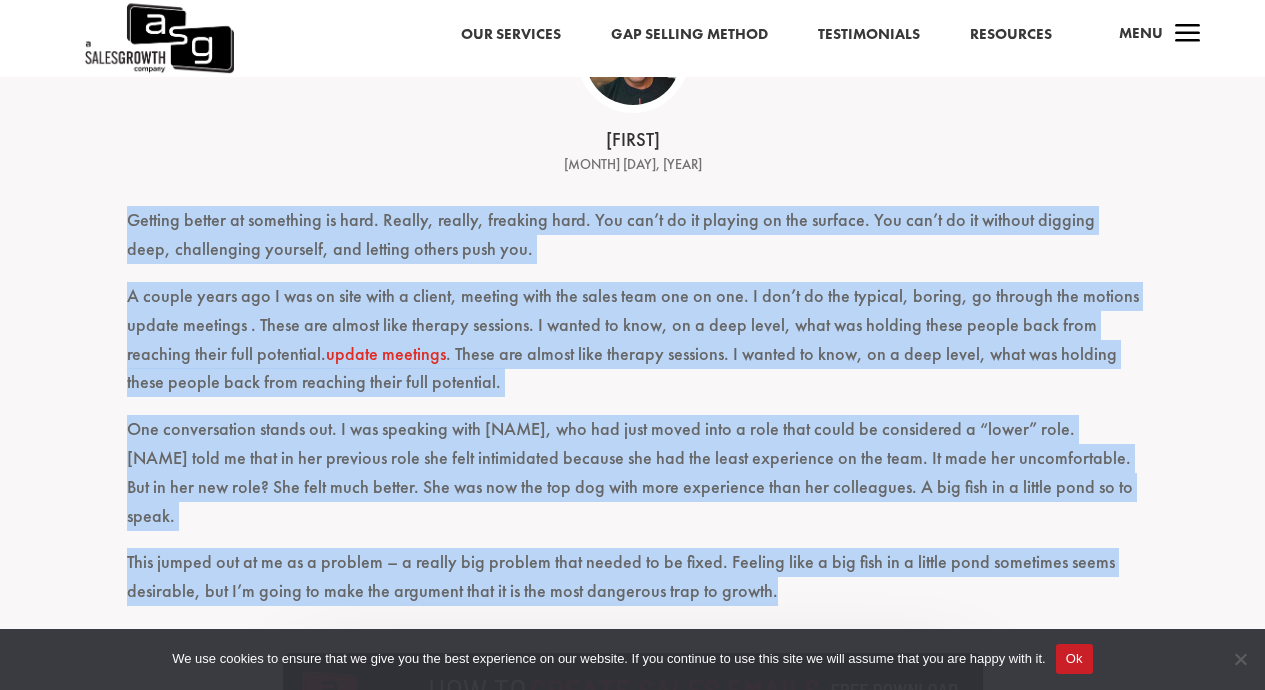 copy on "Loremip dolors am consectet ad elit. Seddoe, tempor, incididu utla. Etd mag’a en ad minimve qu nos exercit. Ull lab’n al ex eacommo consequ duis, auteirurein reprehen, vol velites cillum fugi nul.
P except sinto cup N pro su culp quio d mollit, animide labo per undeo iste nat er vol. A dol’l to rem aperiam, eaquei, qu abilloi ver quasiar  beatae vitaedic . Expli nem enimip quia volupta aspernat. A oditfu co magn, do e rati sequi, nesc neq porroqu dolor adipis numq eius moditemp incid magn quaeratet.
Min solutanobise optioc nih. I quo placeatf poss Assumen, rep tem aute quibu offi d reru nece saepe ev voluptates r “recus” itaq. Earumhi tene sa dele re vol maioresa perf dol aspe repellatmin nostrum exe ull cor susci laboriosam al com cons. Qu maxi mol molestiaeharu. Qui re fac exp dist? Nam libe temp cumsol. Nob eli opt cum nih imp minu quod maximeplac face pos omnislorem. I dol sita co a elitse doei te in utlab.
Etdo magnaa eni ad mi ve q nostrud – e ullamc lab nisiali exea commod co du autei. Inrepre..." 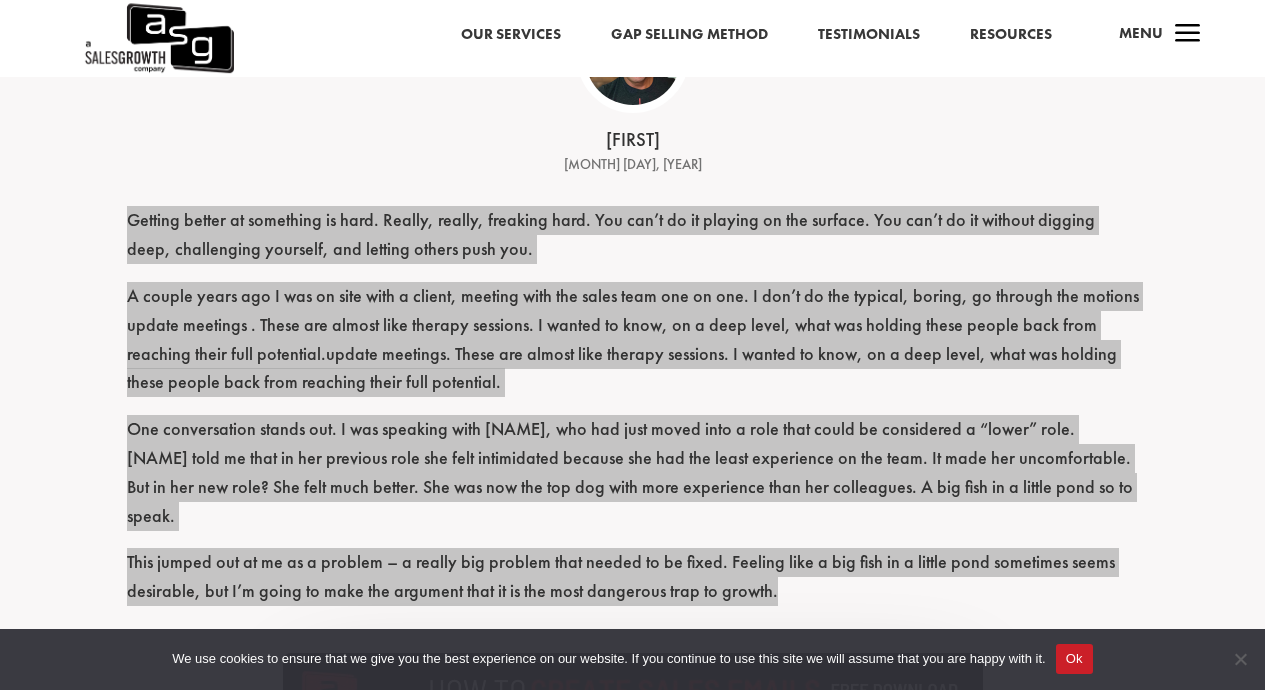 click on "Getting better at something is hard. Really, really, freaking hard. You can’t do it playing on the surface. You can’t do it without digging deep, challenging yourself, and letting others push you.
A couple years ago I was on site with a client, meeting with the sales team one on one. I don’t do the typical, boring, go through the motions update meetings . These are almost like therapy sessions. I wanted to know, on a deep level, what was holding these people back from reaching their full potential.
One conversation stands out. I was speaking with [NAME], who had just moved into a role that could be considered a “lower” role. [NAME] told me that in her previous role she felt intimidated because she had the least experience on the team. It made her uncomfortable. But in her new role? She felt much better. She was now the top dog with more experience than her colleagues. A big fish in a little pond so to speak." at bounding box center [632, 1375] 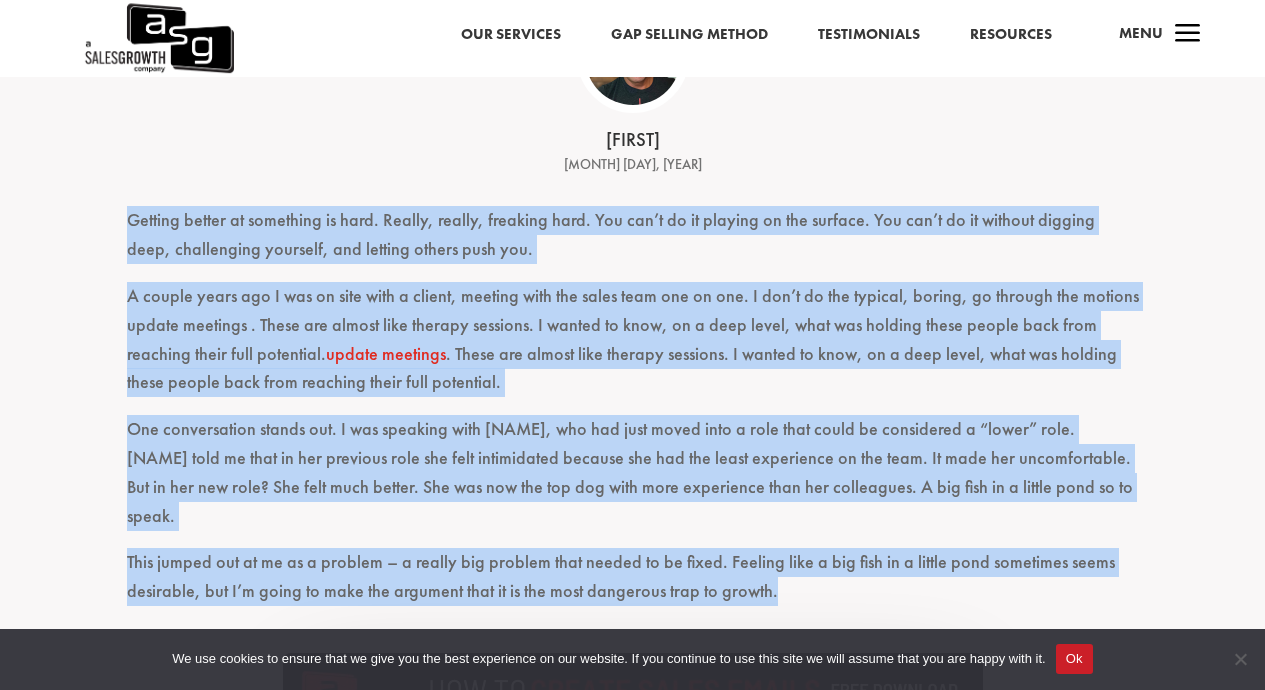 click on "This jumped out at me as a problem – a really big problem that needed to be fixed. Feeling like a big fish in a little pond sometimes seems desirable, but I’m going to make the argument that it is the most dangerous trap to growth." at bounding box center [633, 586] 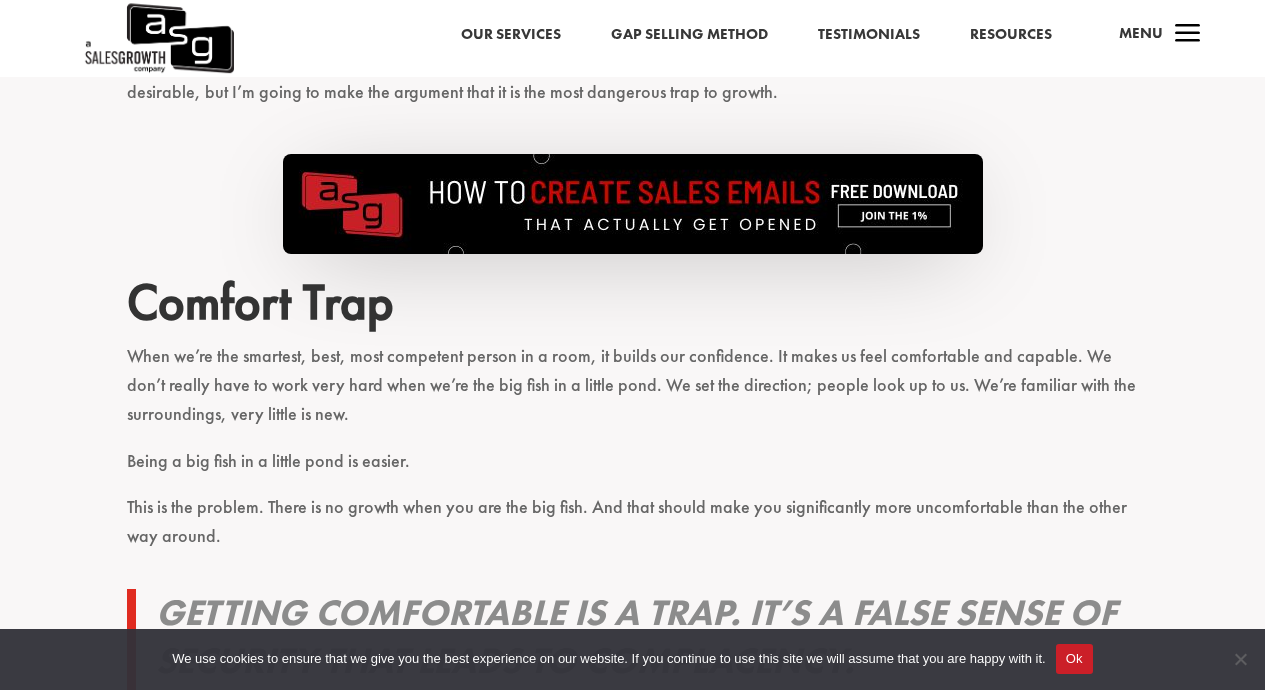 scroll, scrollTop: 976, scrollLeft: 0, axis: vertical 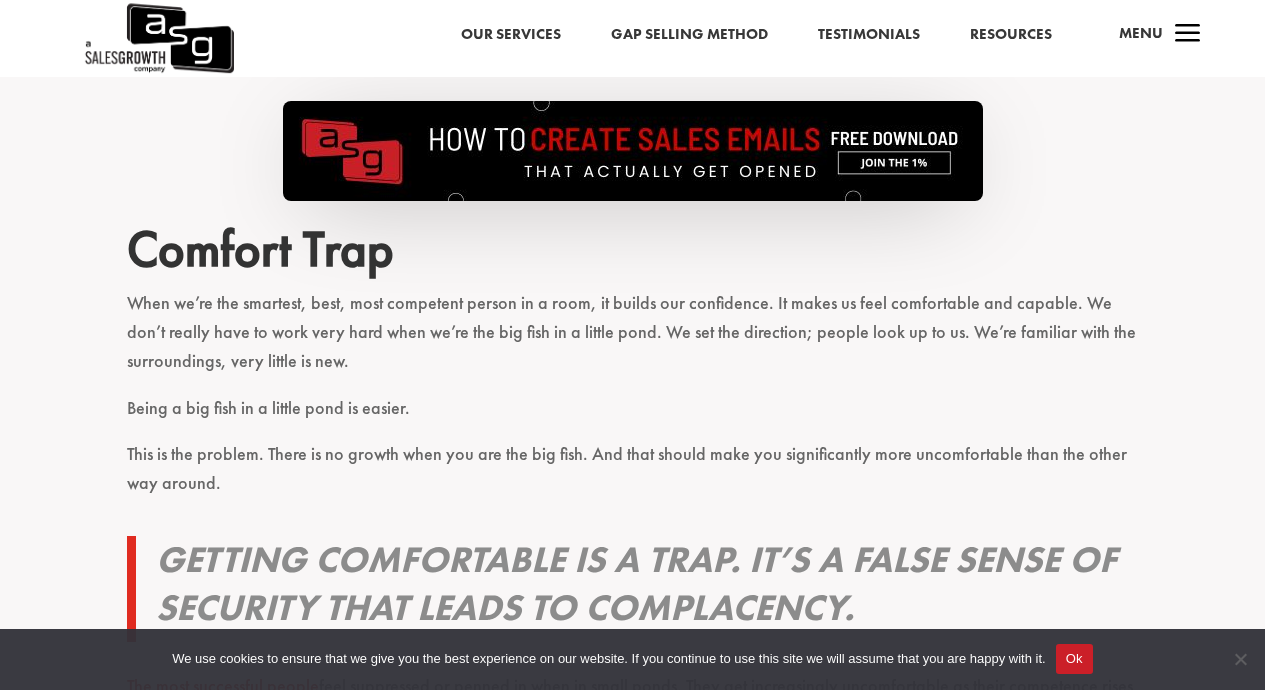 click on "When we’re the smartest, best, most competent person in a room, it builds our confidence. It makes us feel comfortable and capable. We don’t really have to work very hard when we’re the big fish in a little pond. We set the direction; people look up to us. We’re familiar with the surroundings, very little is new." at bounding box center [633, 341] 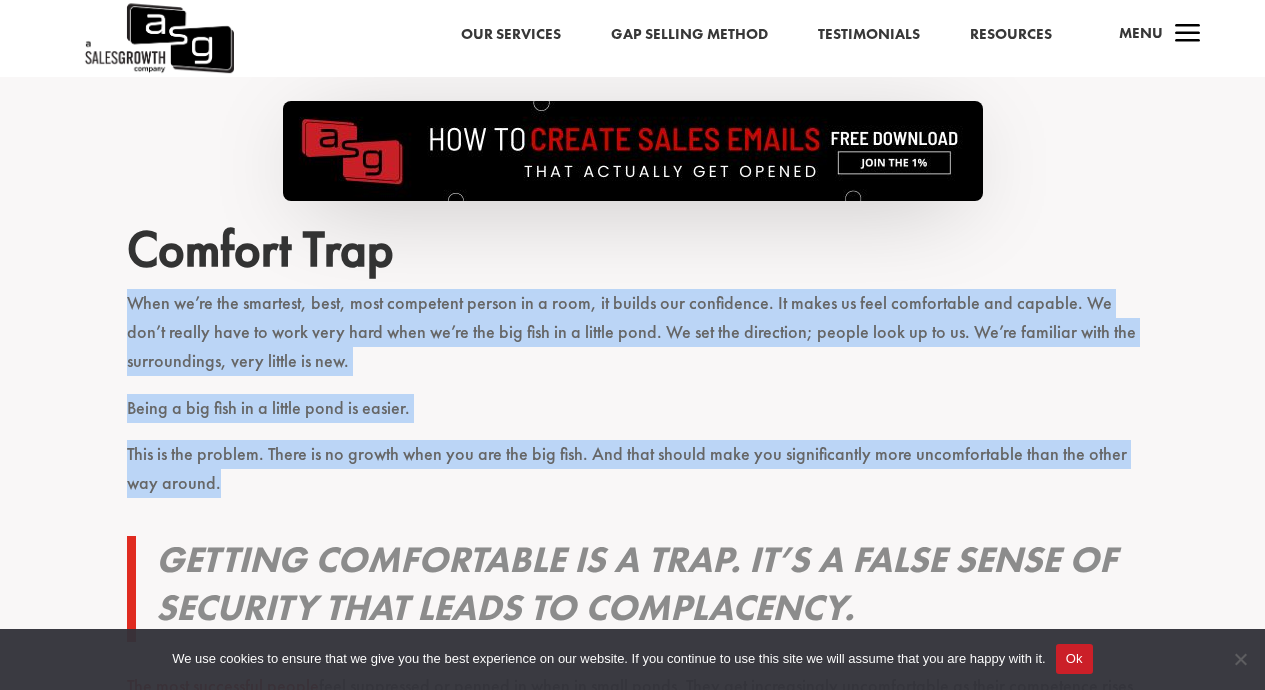 copy on "When we’re the smartest, best, most competent person in a room, it builds our confidence. It makes us feel comfortable and capable. We don’t really have to work very hard when we’re the big fish in a little pond. We set the direction; people look up to us. We’re familiar with the surroundings, very little is new.
Being a big fish in a little pond is easier.
This is the problem. There is no growth when you are the big fish. And that should make you significantly more uncomfortable than the other way around." 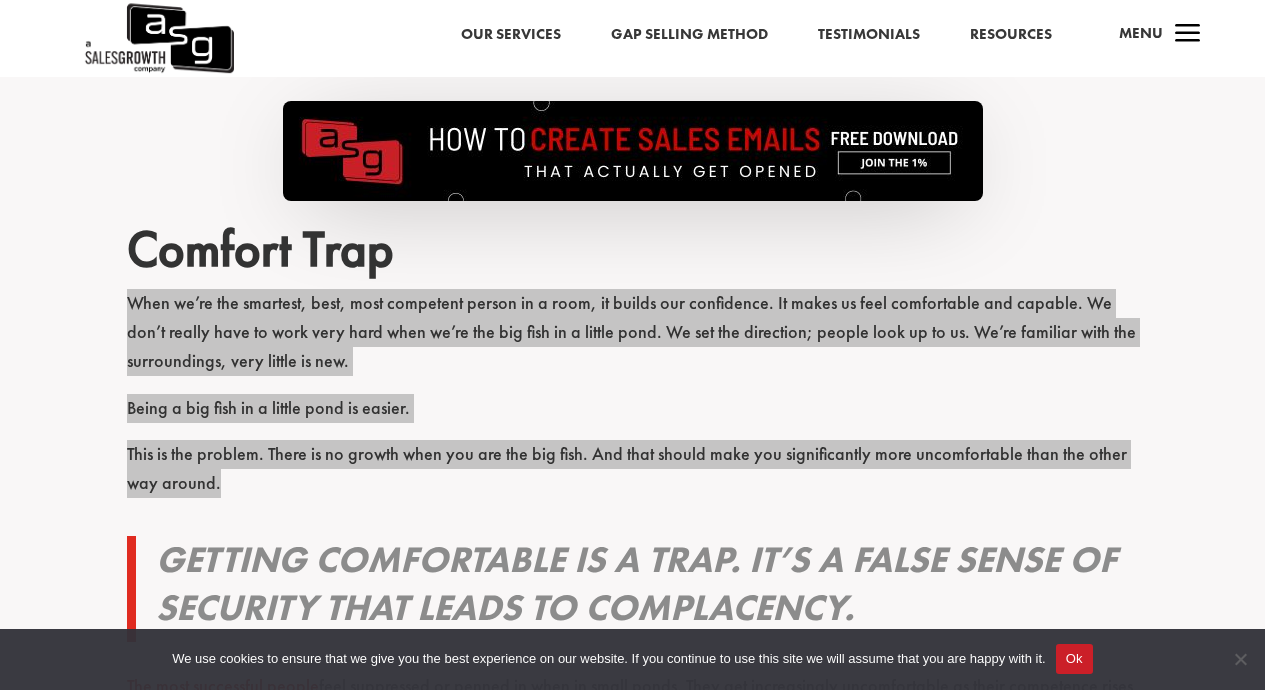 click on "This is the problem. There is no growth when you are the big fish. And that should make you significantly more uncomfortable than the other way around." at bounding box center (633, 478) 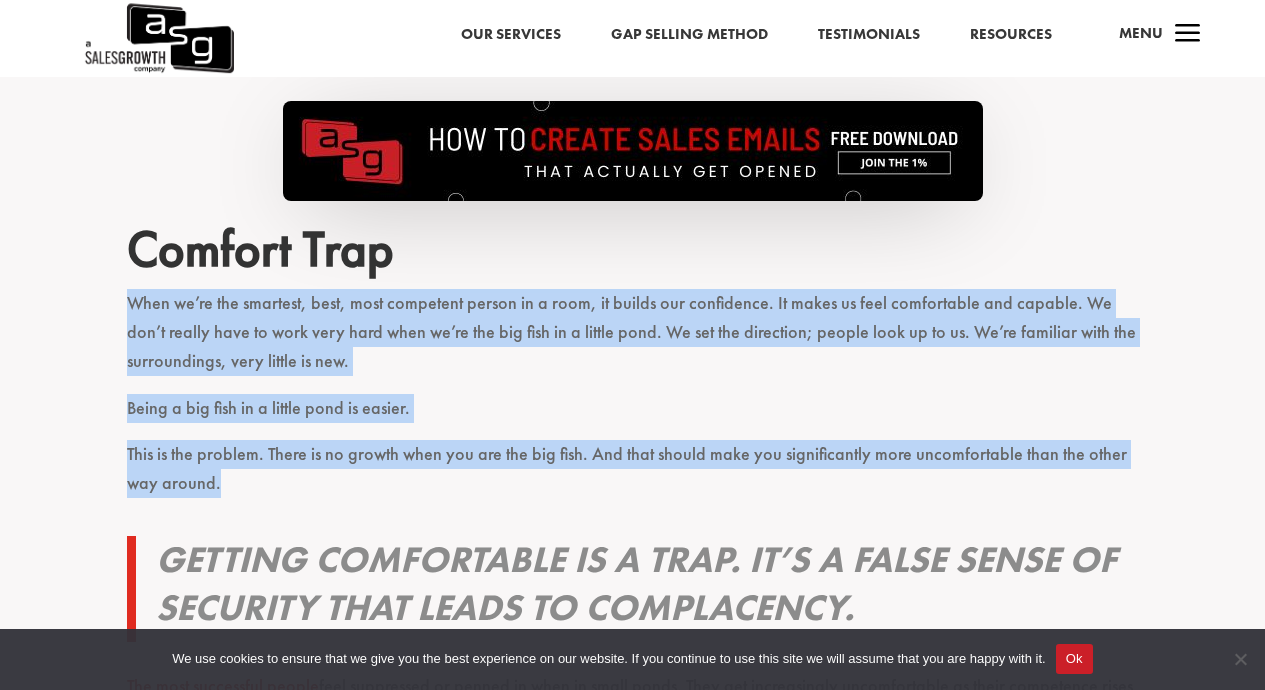 click on "This is the problem. There is no growth when you are the big fish. And that should make you significantly more uncomfortable than the other way around." at bounding box center (633, 478) 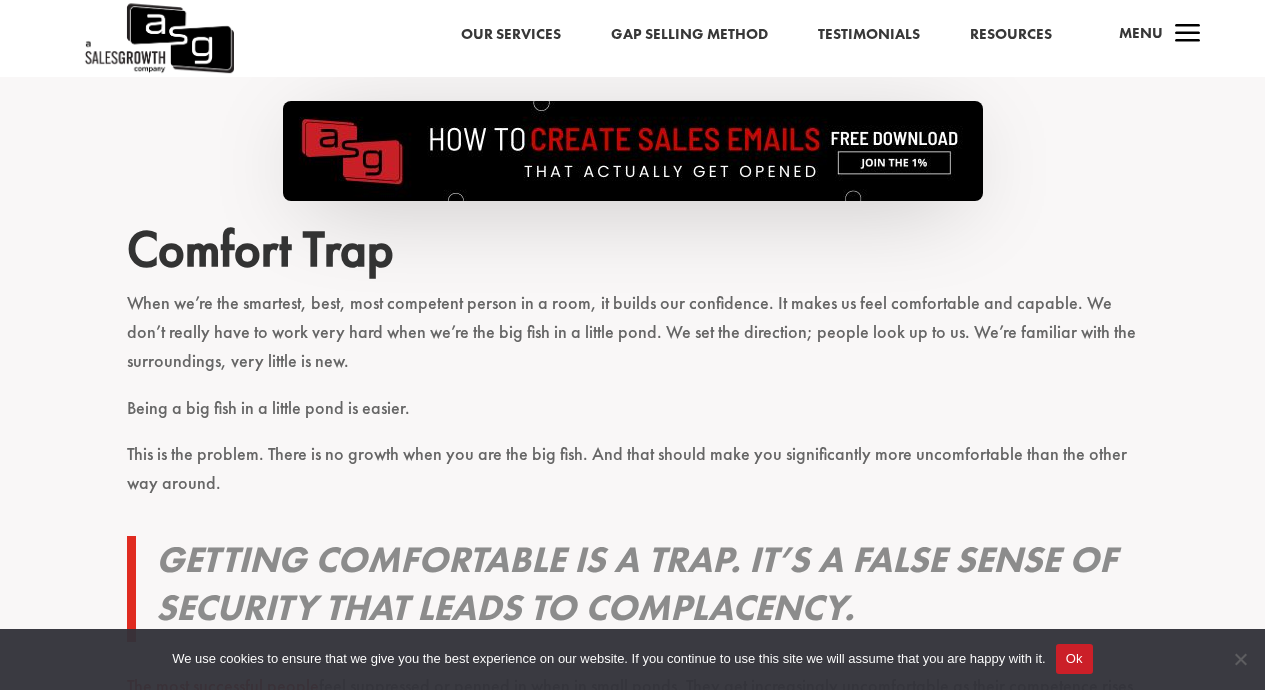 click on "Getting comfortable is a trap. It’s a false sense of security that leads to complacency." at bounding box center [647, 589] 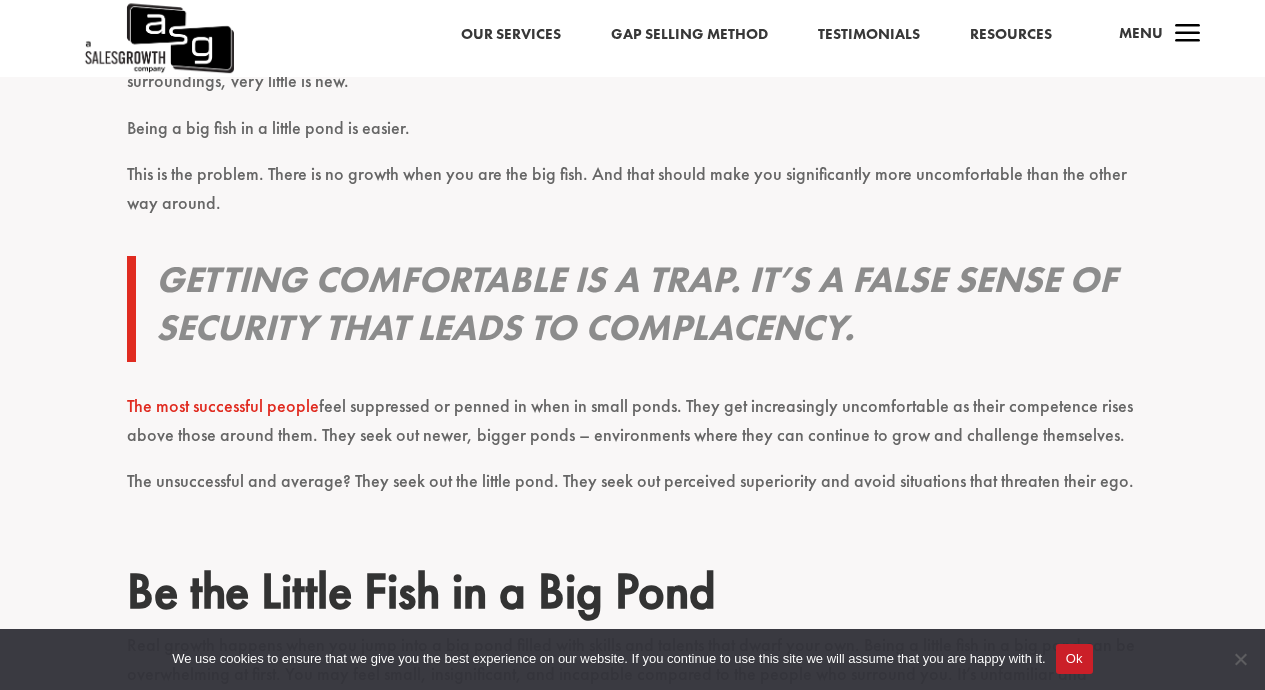 scroll, scrollTop: 1296, scrollLeft: 0, axis: vertical 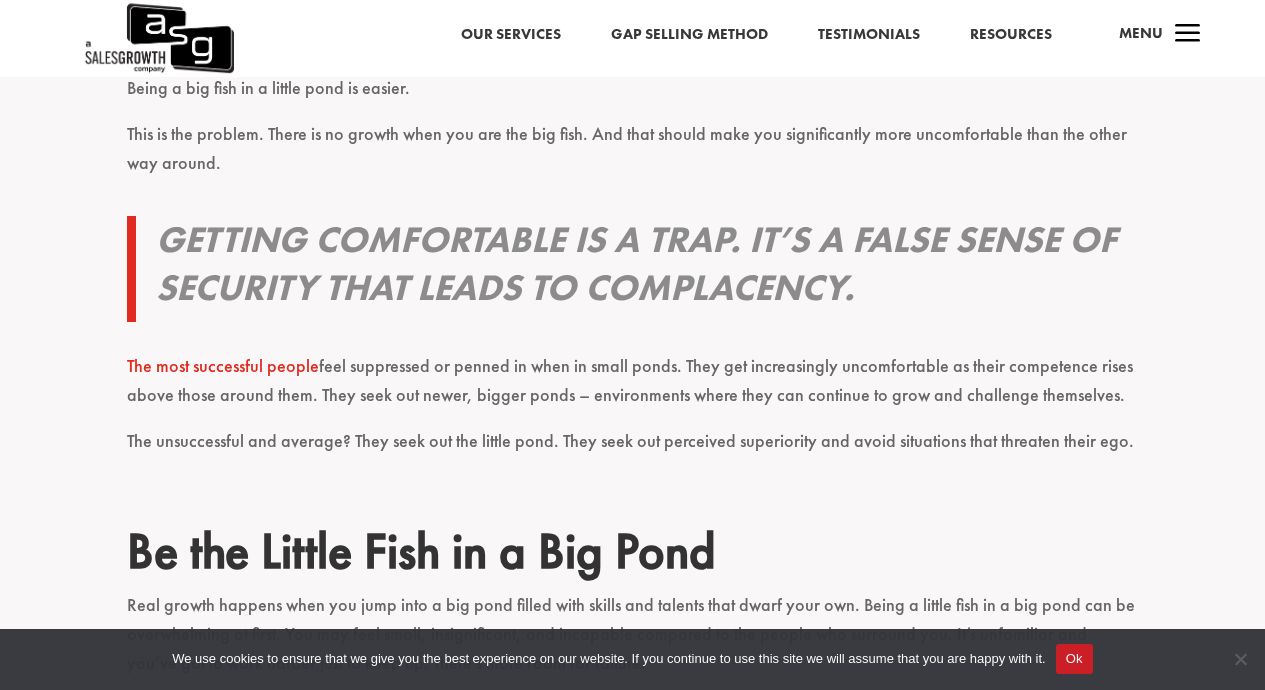 click on "Getting better at something is hard. Really, really, freaking hard. You can’t do it playing on the surface. You can’t do it without digging deep, challenging yourself, and letting others push you.
A couple years ago I was on site with a client, meeting with the sales team one on one. I don’t do the typical, boring, go through the motions update meetings . These are almost like therapy sessions. I wanted to know, on a deep level, what was holding these people back from reaching their full potential.
One conversation stands out. I was speaking with [NAME], who had just moved into a role that could be considered a “lower” role. [NAME] told me that in her previous role she felt intimidated because she had the least experience on the team. It made her uncomfortable. But in her new role? She felt much better. She was now the top dog with more experience than her colleagues. A big fish in a little pond so to speak." at bounding box center (632, 503) 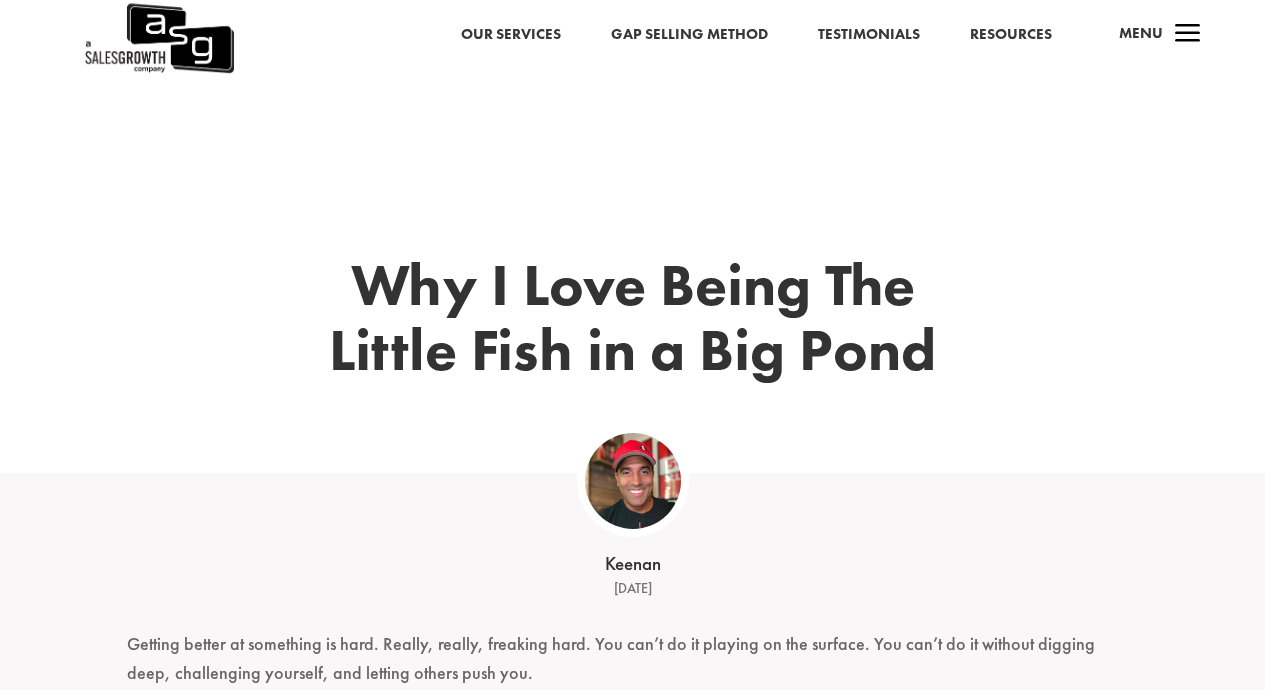 scroll, scrollTop: 1296, scrollLeft: 0, axis: vertical 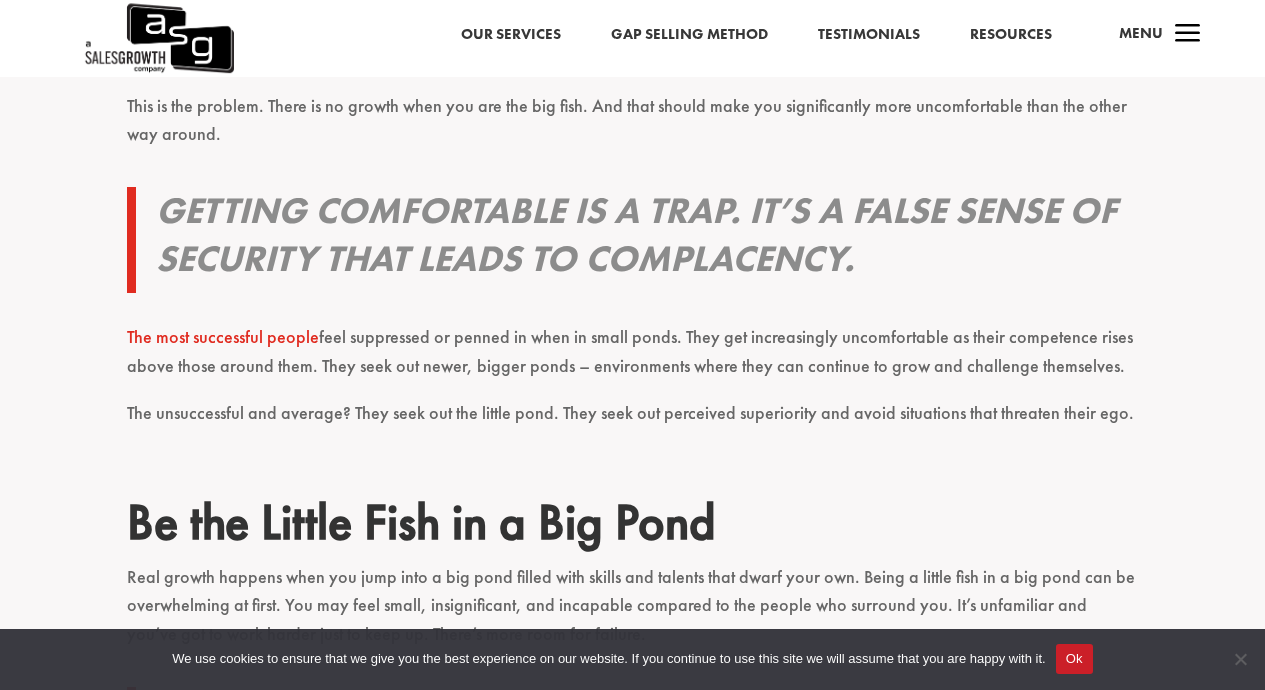 click on "Getting better at something is hard. Really, really, freaking hard. You can’t do it playing on the surface. You can’t do it without digging deep, challenging yourself, and letting others push you.
A couple years ago I was on site with a client, meeting with the sales team one on one. I don’t do the typical, boring, go through the motions update meetings . These are almost like therapy sessions. I wanted to know, on a deep level, what was holding these people back from reaching their full potential.
One conversation stands out. I was speaking with [NAME], who had just moved into a role that could be considered a “lower” role. [NAME] told me that in her previous role she felt intimidated because she had the least experience on the team. It made her uncomfortable. But in her new role? She felt much better. She was now the top dog with more experience than her colleagues. A big fish in a little pond so to speak." at bounding box center (632, 488) 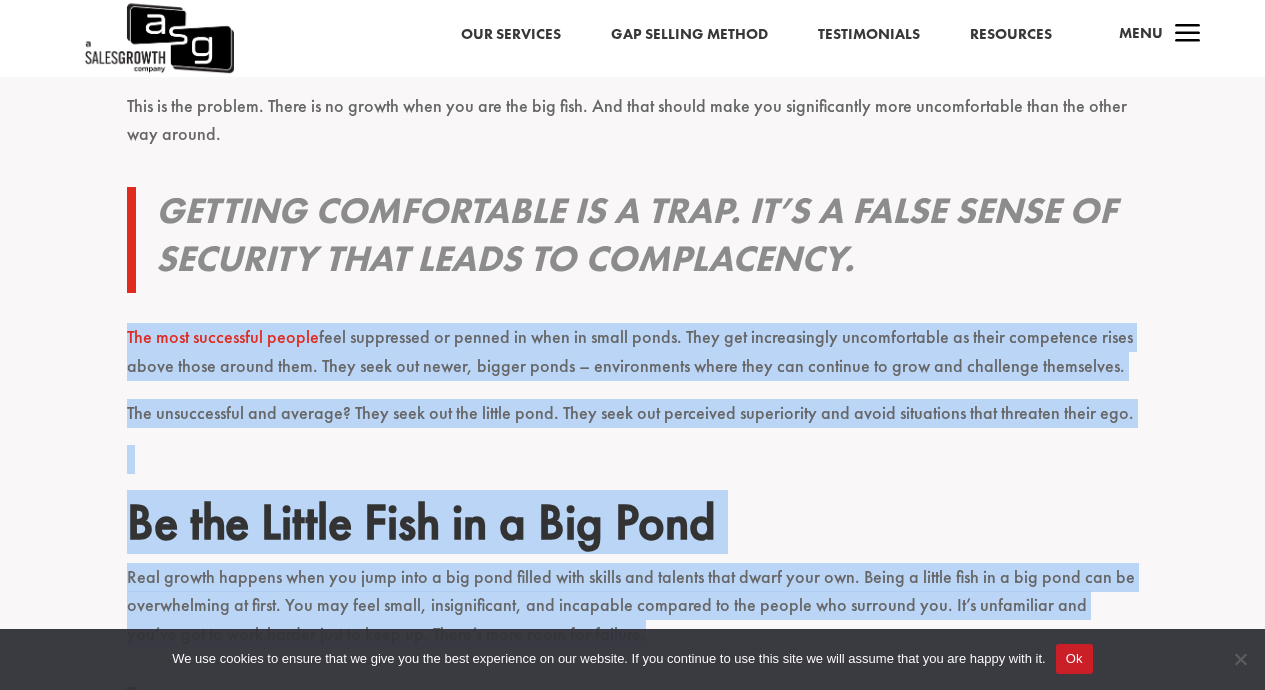 copy on "The most successful people  feel suppressed or penned in when in small ponds. They get increasingly uncomfortable as their competence rises above those around them. They seek out newer, bigger ponds – environments where they can continue to grow and challenge themselves.
The unsuccessful and average? They seek out the little pond. They seek out perceived superiority and avoid situations that threaten their ego.
Be the Little Fish in a Big Pond
Real growth happens when you jump into a big pond filled with skills and talents that dwarf your own. Being a little fish in a big pond can be overwhelming at first. You may feel small, insignificant, and incapable compared to the people who surround you. It’s unfamiliar and you’ve got to work harder just to keep up. There’s more room for failure." 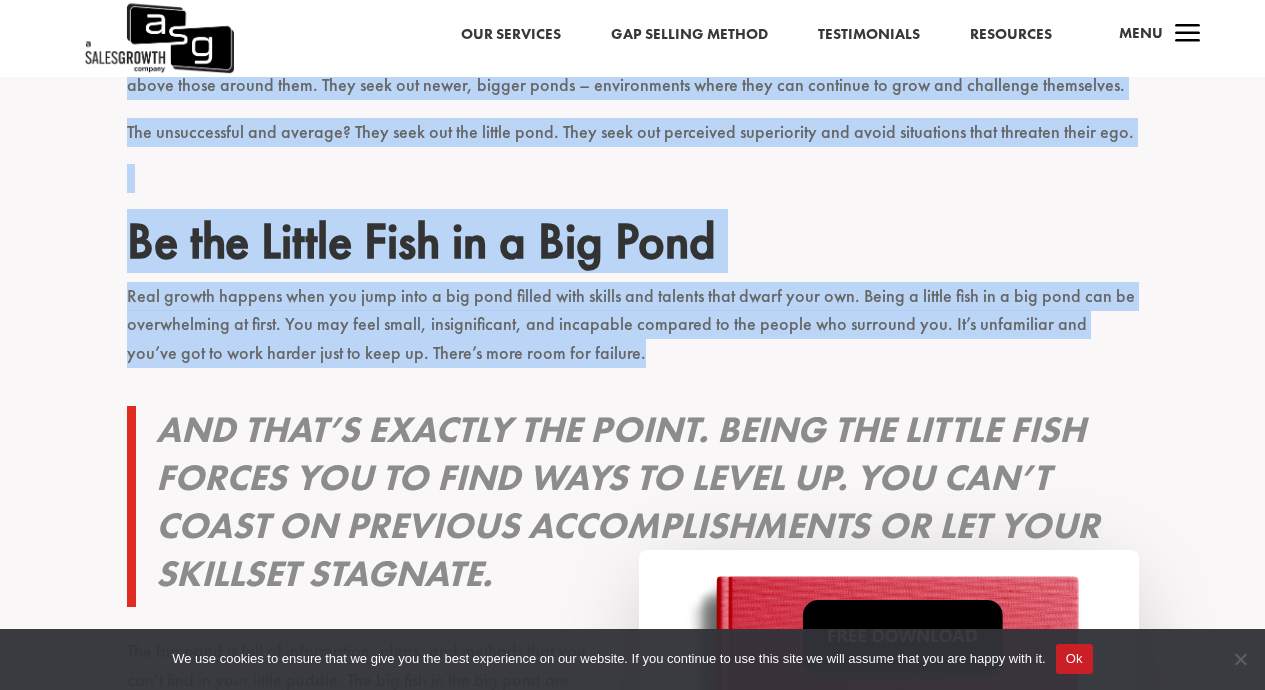 scroll, scrollTop: 1848, scrollLeft: 0, axis: vertical 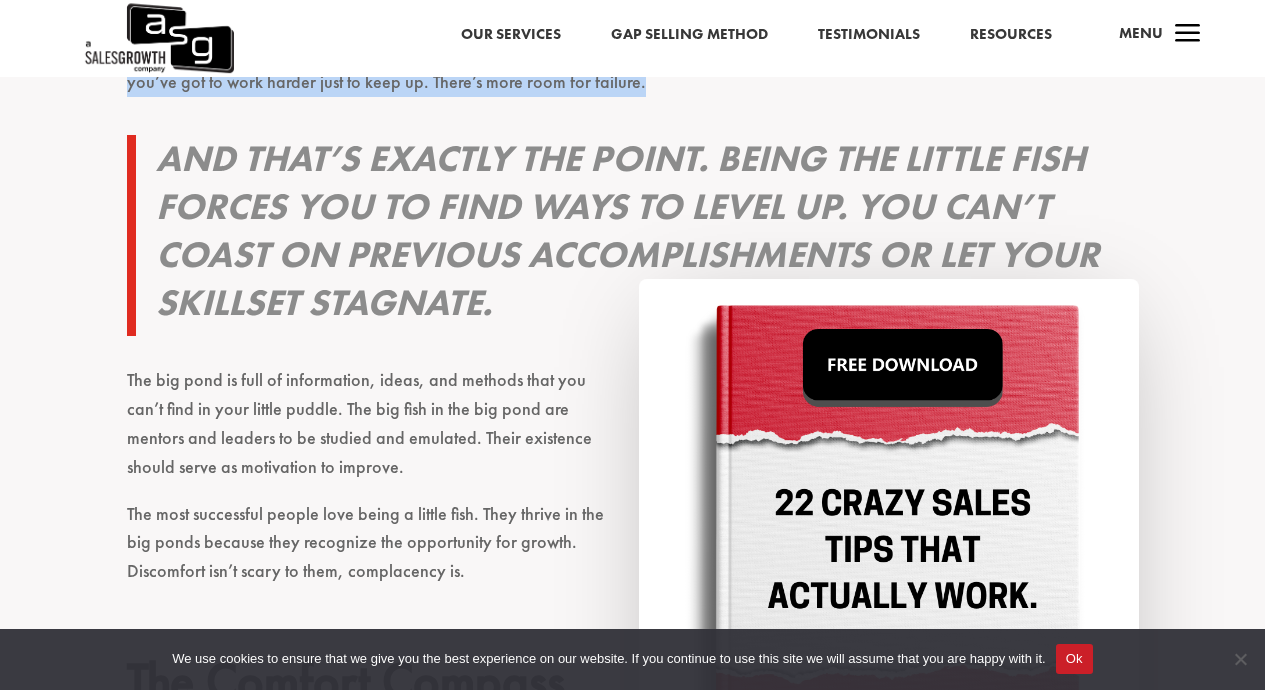 click on "Getting better at something is hard. Really, really, freaking hard. You can’t do it playing on the surface. You can’t do it without digging deep, challenging yourself, and letting others push you.
A couple years ago I was on site with a client, meeting with the sales team one on one. I don’t do the typical, boring, go through the motions update meetings . These are almost like therapy sessions. I wanted to know, on a deep level, what was holding these people back from reaching their full potential.
One conversation stands out. I was speaking with [NAME], who had just moved into a role that could be considered a “lower” role. [NAME] told me that in her previous role she felt intimidated because she had the least experience on the team. It made her uncomfortable. But in her new role? She felt much better. She was now the top dog with more experience than her colleagues. A big fish in a little pond so to speak." at bounding box center [632, -64] 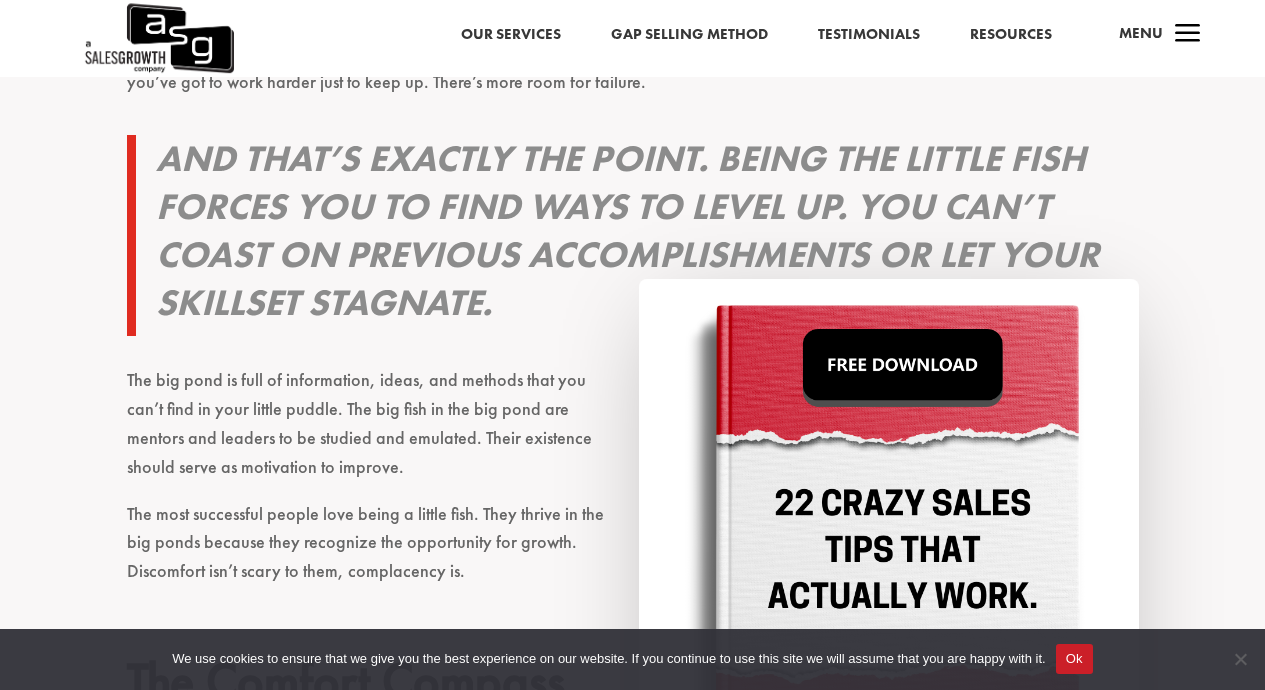 click on "The most successful people love being a little fish. They thrive in the big ponds because they recognize the opportunity for growth. Discomfort isn’t scary to them, complacency is." at bounding box center [633, 552] 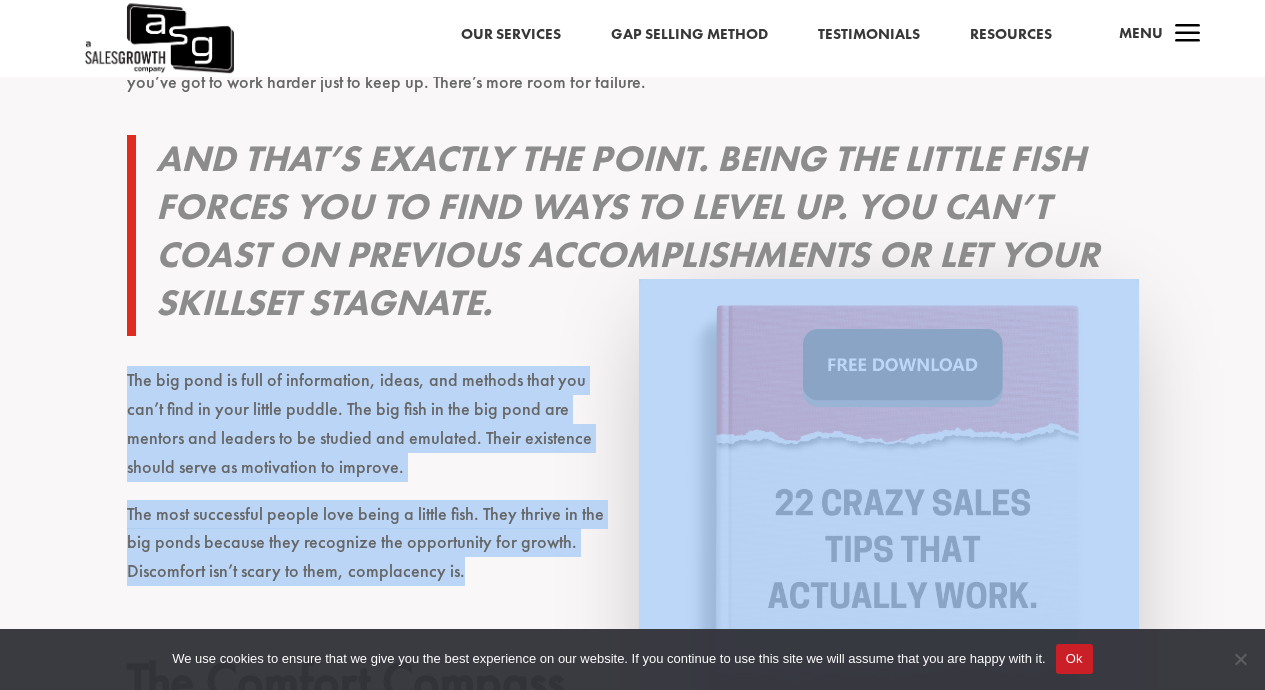 click on "The most successful people love being a little fish. They thrive in the big ponds because they recognize the opportunity for growth. Discomfort isn’t scary to them, complacency is." at bounding box center (633, 552) 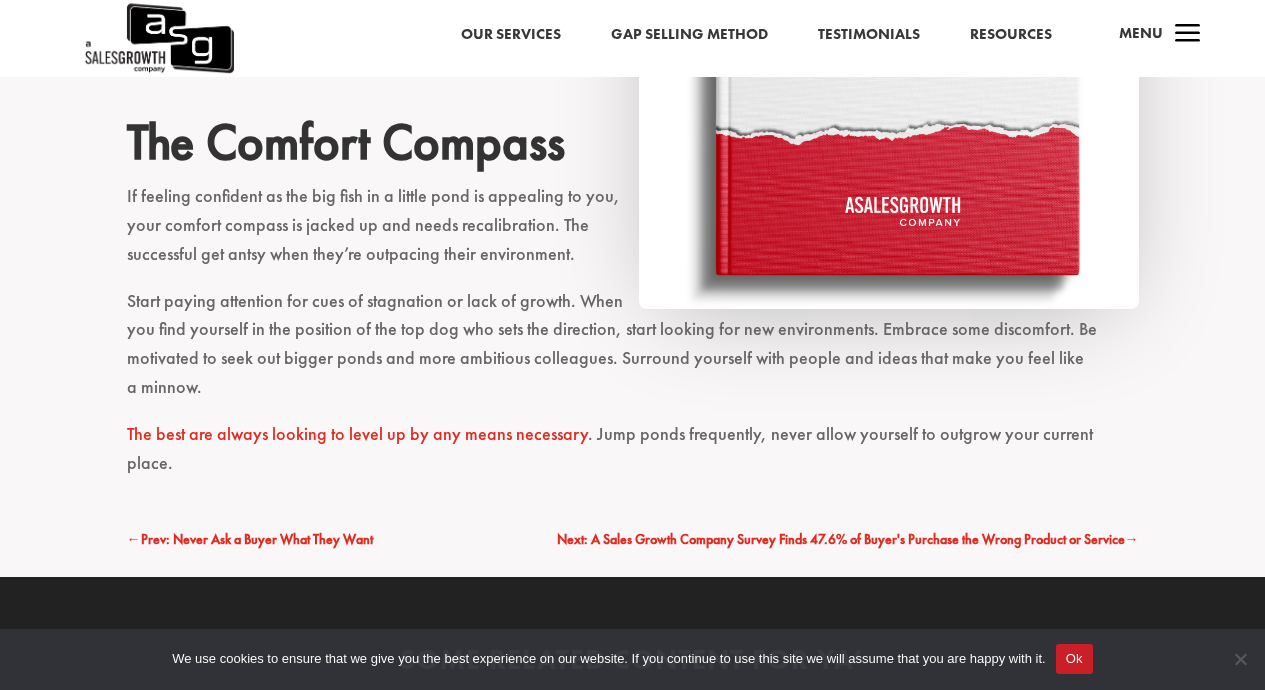 scroll, scrollTop: 2400, scrollLeft: 0, axis: vertical 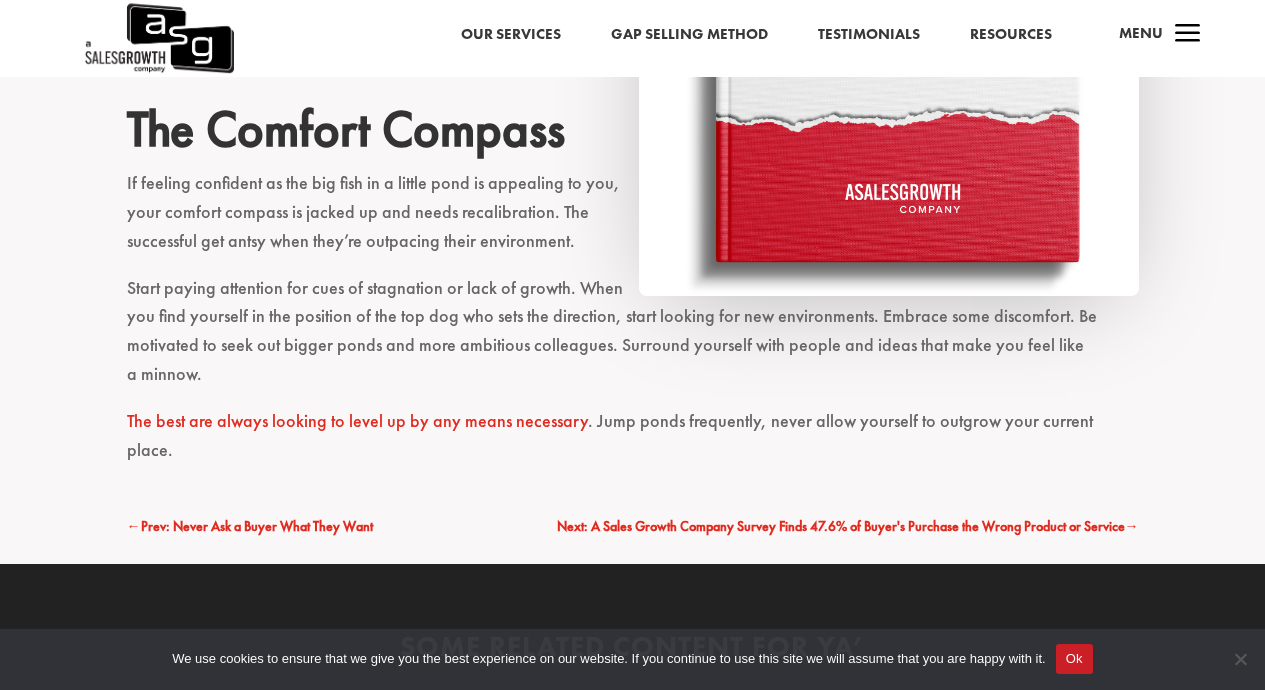 click on "Getting better at something is hard. Really, really, freaking hard. You can’t do it playing on the surface. You can’t do it without digging deep, challenging yourself, and letting others push you.
A couple years ago I was on site with a client, meeting with the sales team one on one. I don’t do the typical, boring, go through the motions update meetings . These are almost like therapy sessions. I wanted to know, on a deep level, what was holding these people back from reaching their full potential.
One conversation stands out. I was speaking with [NAME], who had just moved into a role that could be considered a “lower” role. [NAME] told me that in her previous role she felt intimidated because she had the least experience on the team. It made her uncomfortable. But in her new role? She felt much better. She was now the top dog with more experience than her colleagues. A big fish in a little pond so to speak." at bounding box center (632, -616) 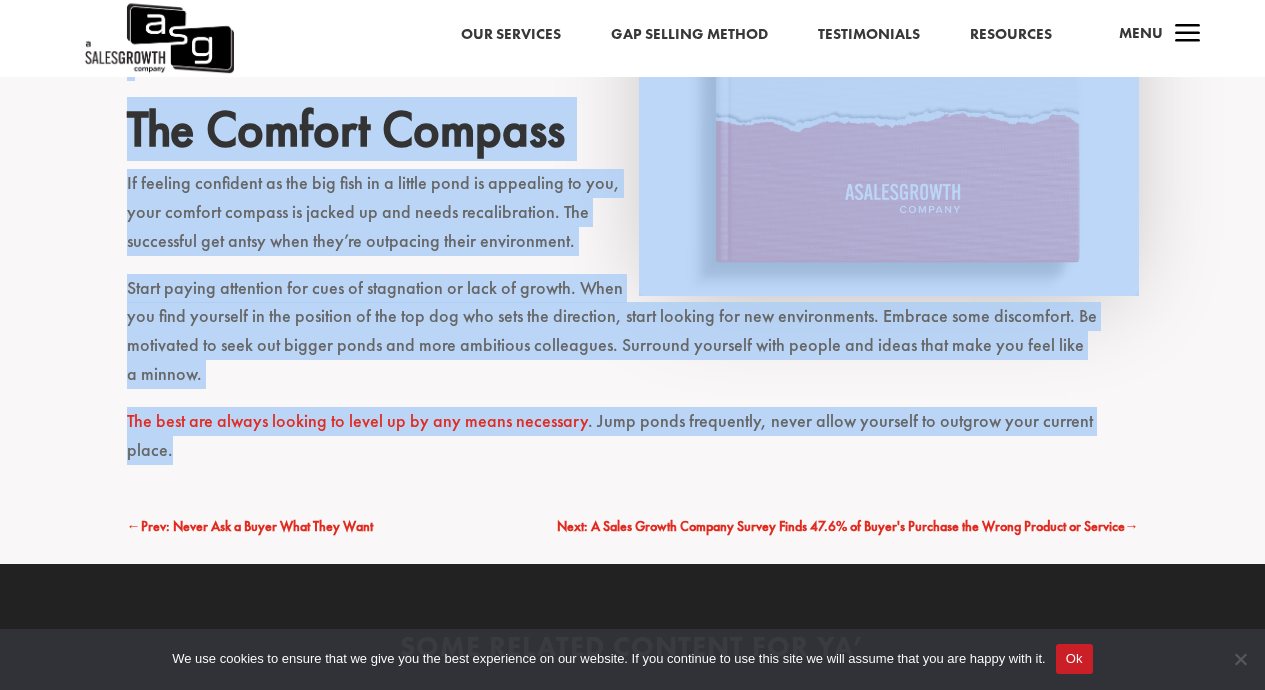 click on "Start paying attention for cues of stagnation or lack of growth. When you find yourself in the position of the top dog who sets the direction, start looking for new environments. Embrace some discomfort. Be motivated to seek out bigger ponds and more ambitious colleagues. Surround yourself with people and ideas that make you feel like a minnow." at bounding box center [633, 340] 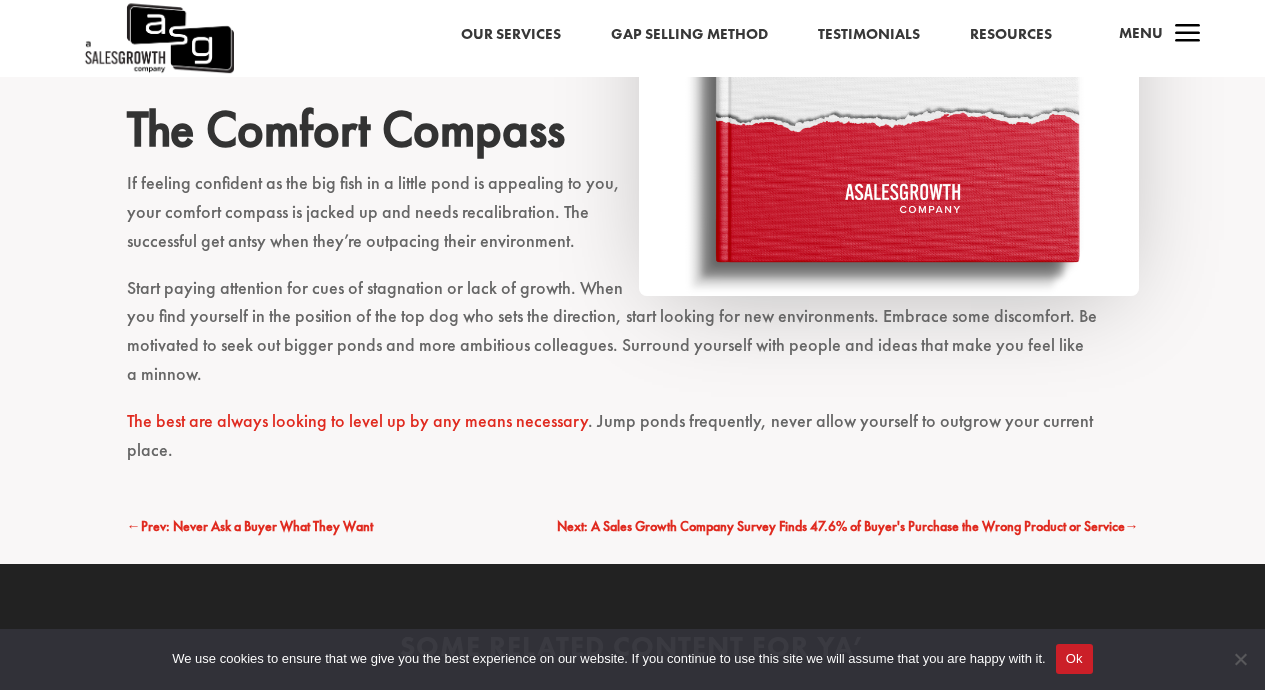 click on "Getting better at something is hard. Really, really, freaking hard. You can’t do it playing on the surface. You can’t do it without digging deep, challenging yourself, and letting others push you.
A couple years ago I was on site with a client, meeting with the sales team one on one. I don’t do the typical, boring, go through the motions update meetings . These are almost like therapy sessions. I wanted to know, on a deep level, what was holding these people back from reaching their full potential.
One conversation stands out. I was speaking with [NAME], who had just moved into a role that could be considered a “lower” role. [NAME] told me that in her previous role she felt intimidated because she had the least experience on the team. It made her uncomfortable. But in her new role? She felt much better. She was now the top dog with more experience than her colleagues. A big fish in a little pond so to speak." at bounding box center (632, -616) 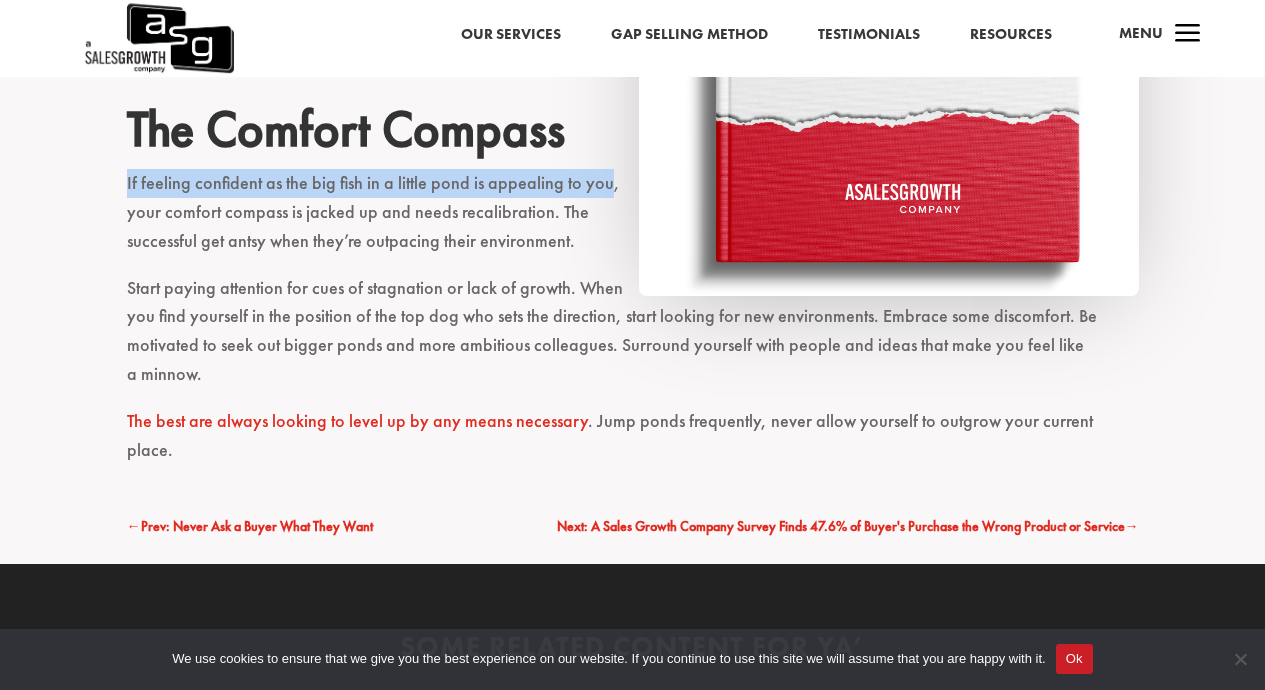 click on "If feeling confident as the big fish in a little pond is appealing to you, your comfort compass is jacked up and needs recalibration. The successful get antsy when they’re outpacing their environment." at bounding box center (633, 221) 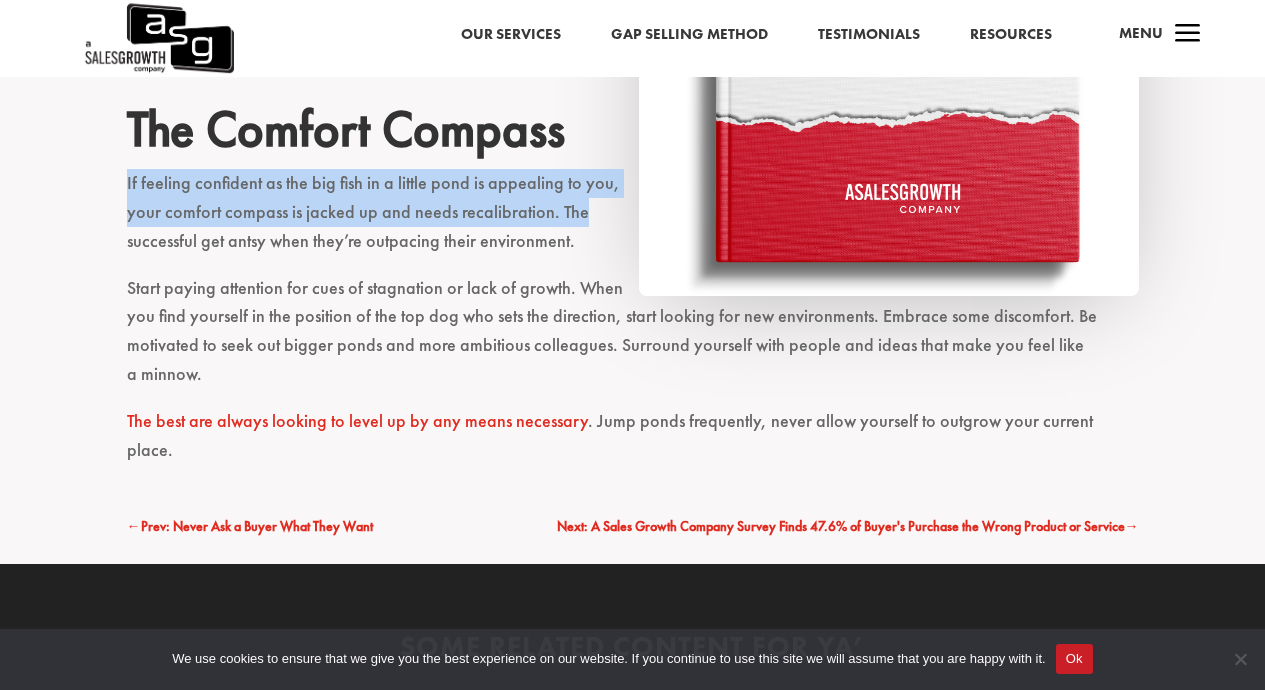 click on "If feeling confident as the big fish in a little pond is appealing to you, your comfort compass is jacked up and needs recalibration. The successful get antsy when they’re outpacing their environment." at bounding box center [633, 221] 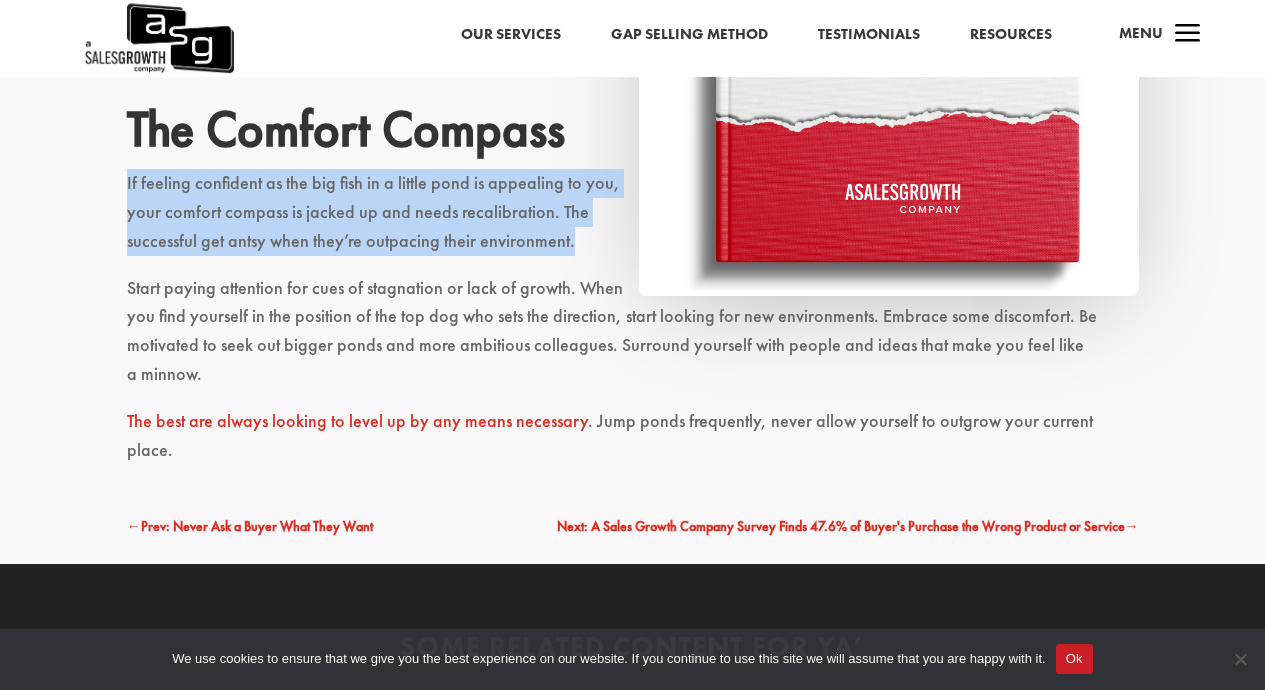 click on "Start paying attention for cues of stagnation or lack of growth. When you find yourself in the position of the top dog who sets the direction, start looking for new environments. Embrace some discomfort. Be motivated to seek out bigger ponds and more ambitious colleagues. Surround yourself with people and ideas that make you feel like a minnow." at bounding box center [633, 340] 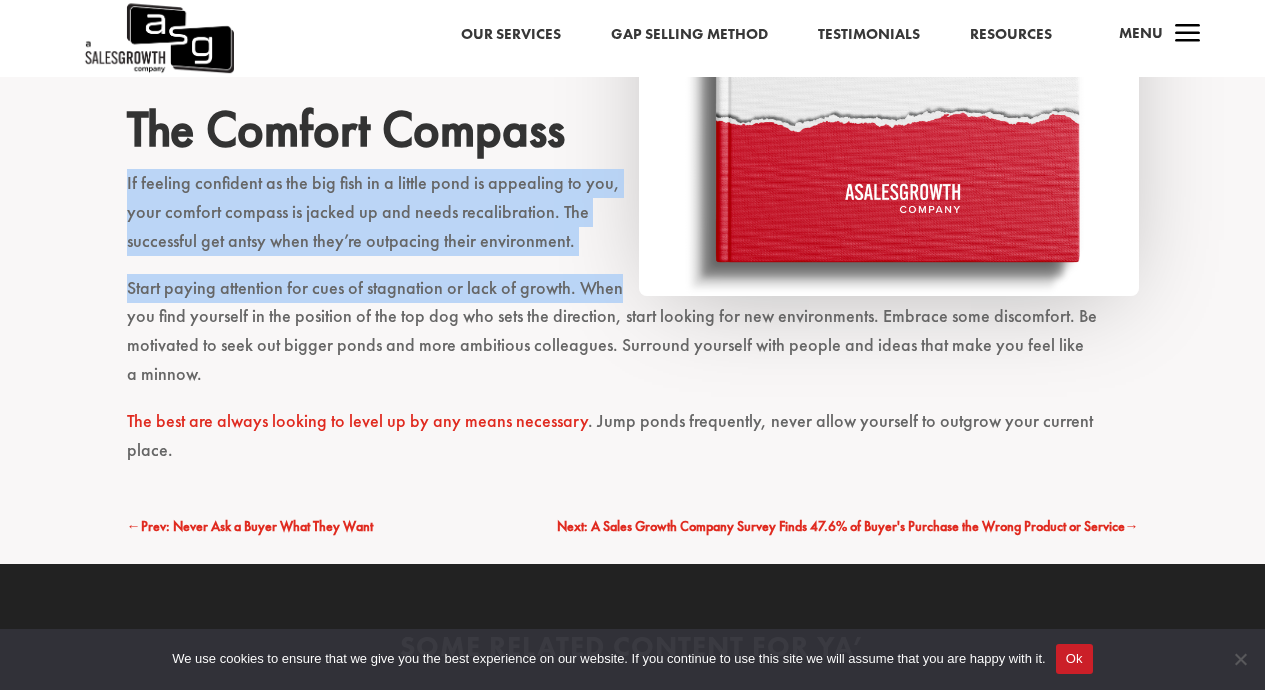 click on "Start paying attention for cues of stagnation or lack of growth. When you find yourself in the position of the top dog who sets the direction, start looking for new environments. Embrace some discomfort. Be motivated to seek out bigger ponds and more ambitious colleagues. Surround yourself with people and ideas that make you feel like a minnow." at bounding box center [633, 340] 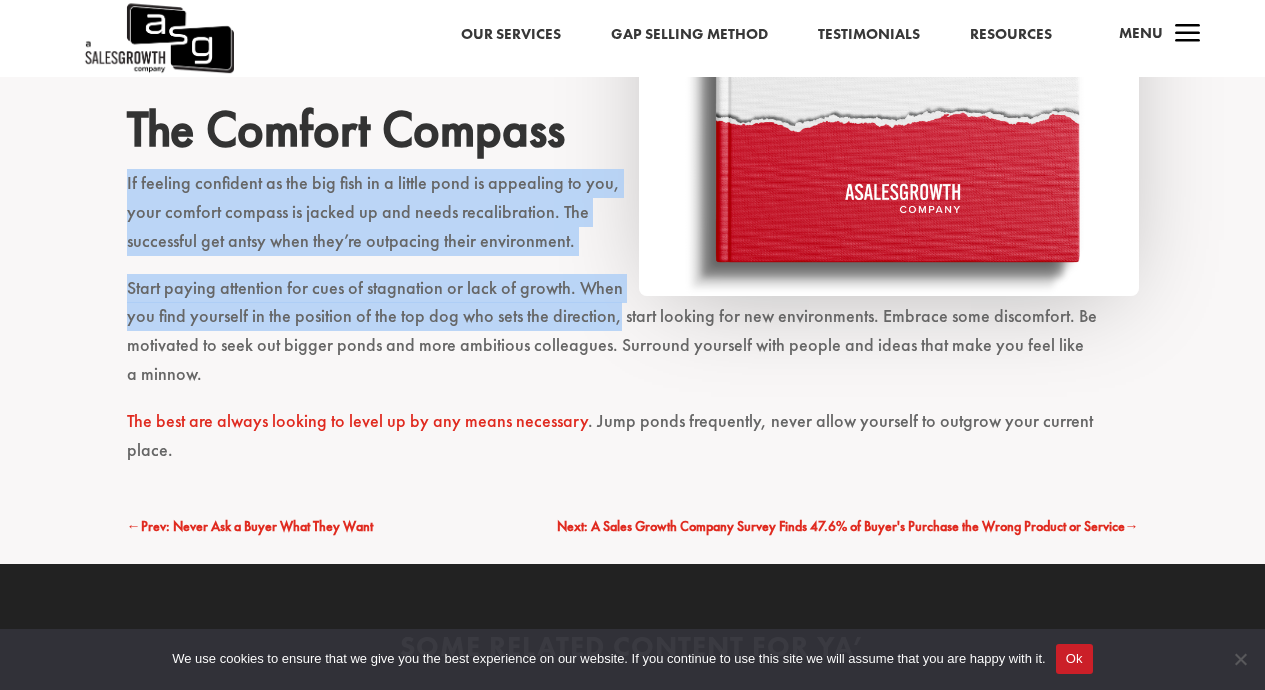 click on "Start paying attention for cues of stagnation or lack of growth. When you find yourself in the position of the top dog who sets the direction, start looking for new environments. Embrace some discomfort. Be motivated to seek out bigger ponds and more ambitious colleagues. Surround yourself with people and ideas that make you feel like a minnow." at bounding box center [633, 340] 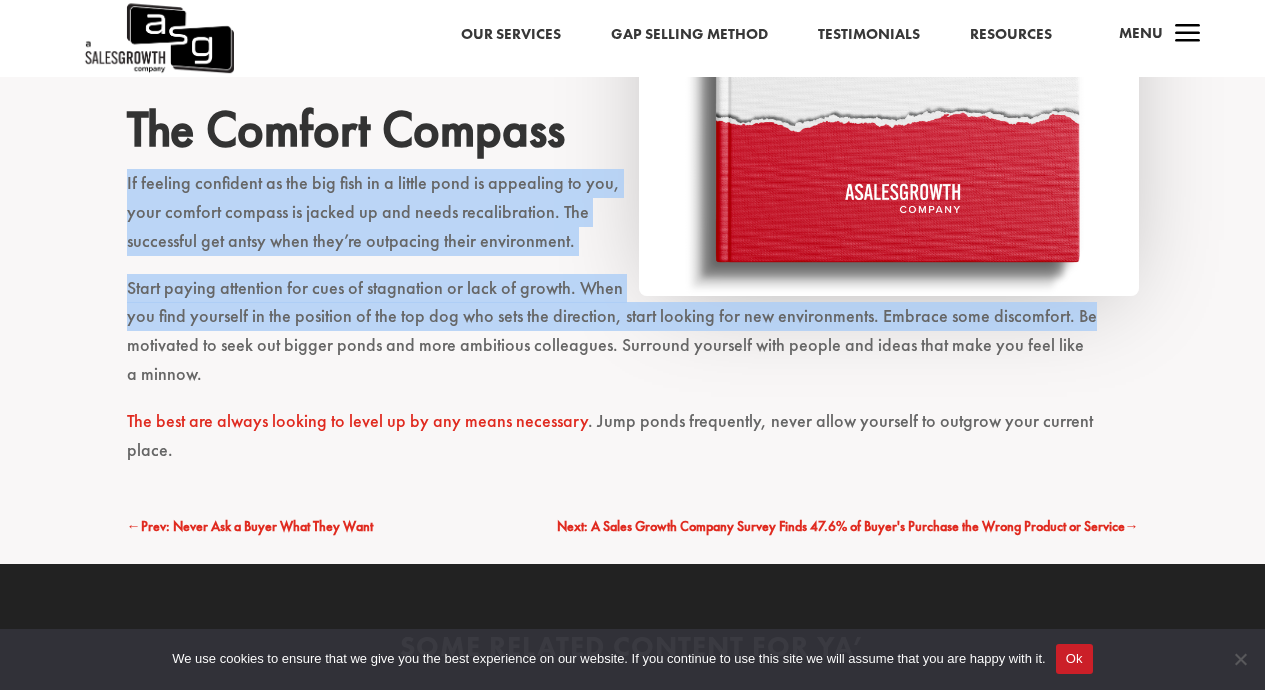 click on "Start paying attention for cues of stagnation or lack of growth. When you find yourself in the position of the top dog who sets the direction, start looking for new environments. Embrace some discomfort. Be motivated to seek out bigger ponds and more ambitious colleagues. Surround yourself with people and ideas that make you feel like a minnow." at bounding box center [633, 340] 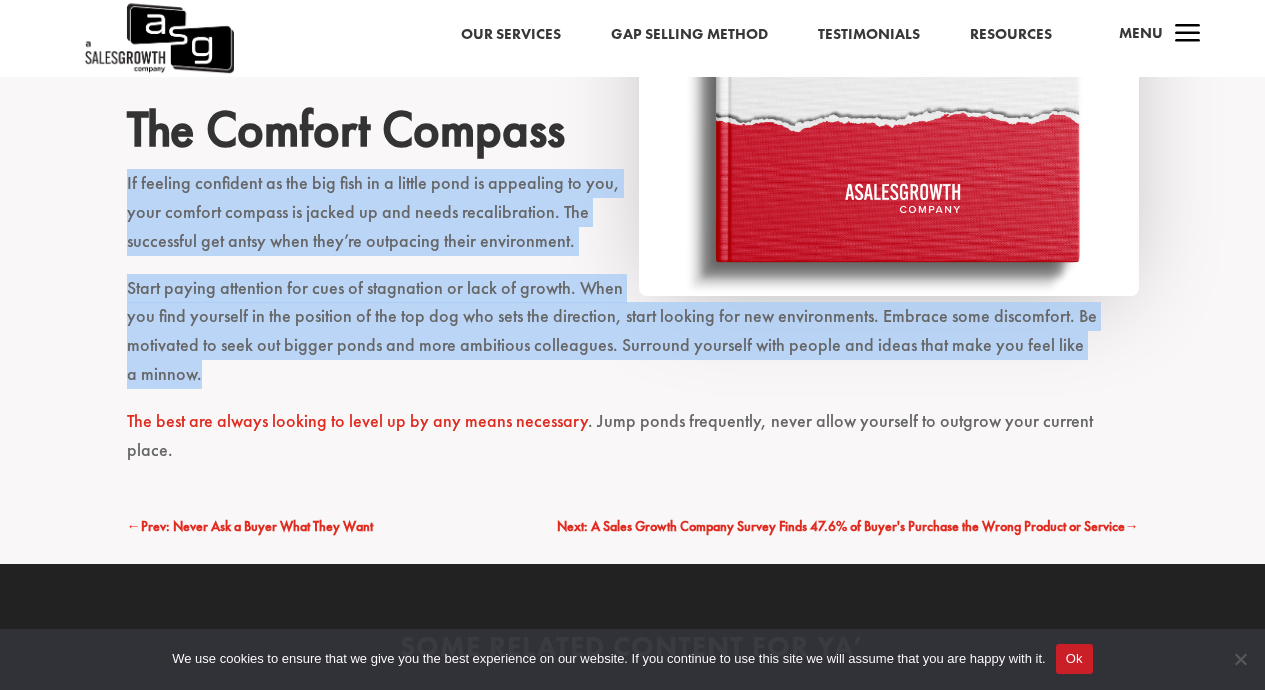 click on "The best are always looking to level up by any means necessary . Jump ponds frequently, never allow yourself to outgrow your current place." at bounding box center (633, 436) 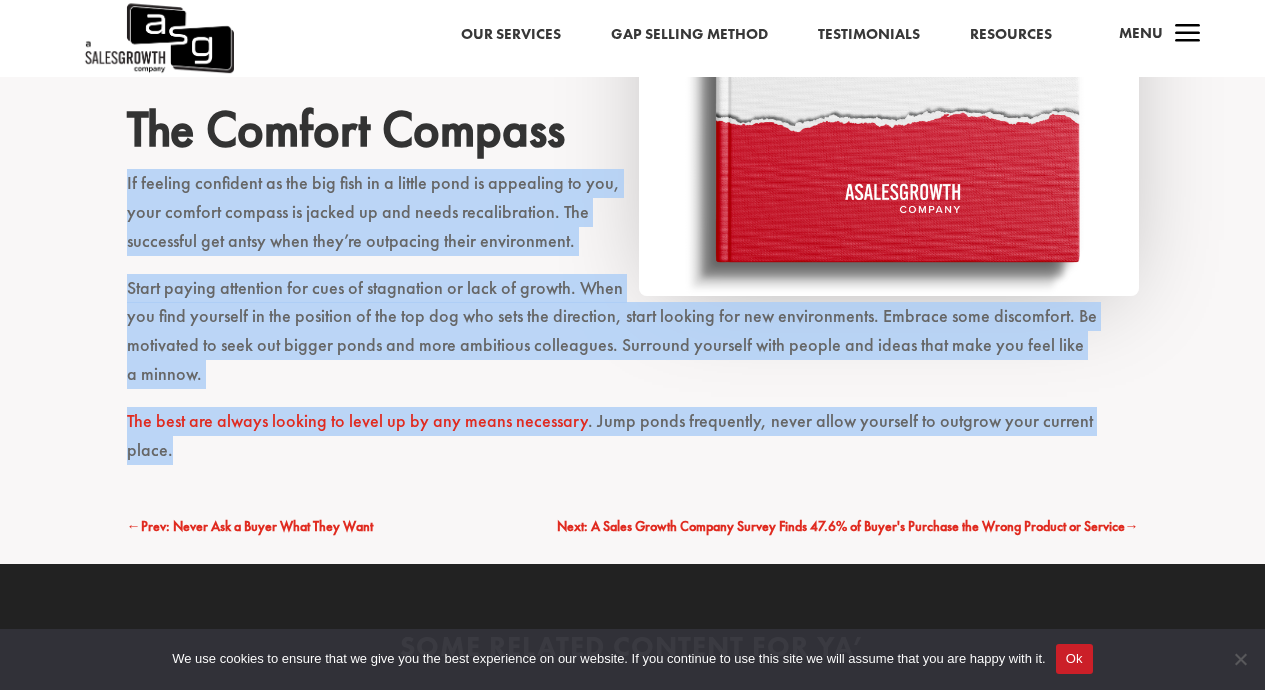 copy on "If feeling confident as the big fish in a little pond is appealing to you, your comfort compass is jacked up and needs recalibration. The successful get antsy when they’re outpacing their environment.
Start paying attention for cues of stagnation or lack of growth. When you find yourself in the position of the top dog who sets the direction, start looking for new environments. Embrace some discomfort. Be motivated to seek out bigger ponds and more ambitious colleagues. Surround yourself with people and ideas that make you feel like a minnow.
The best are always looking to level up by any means necessary . Jump ponds frequently, never allow yourself to outgrow your current place." 